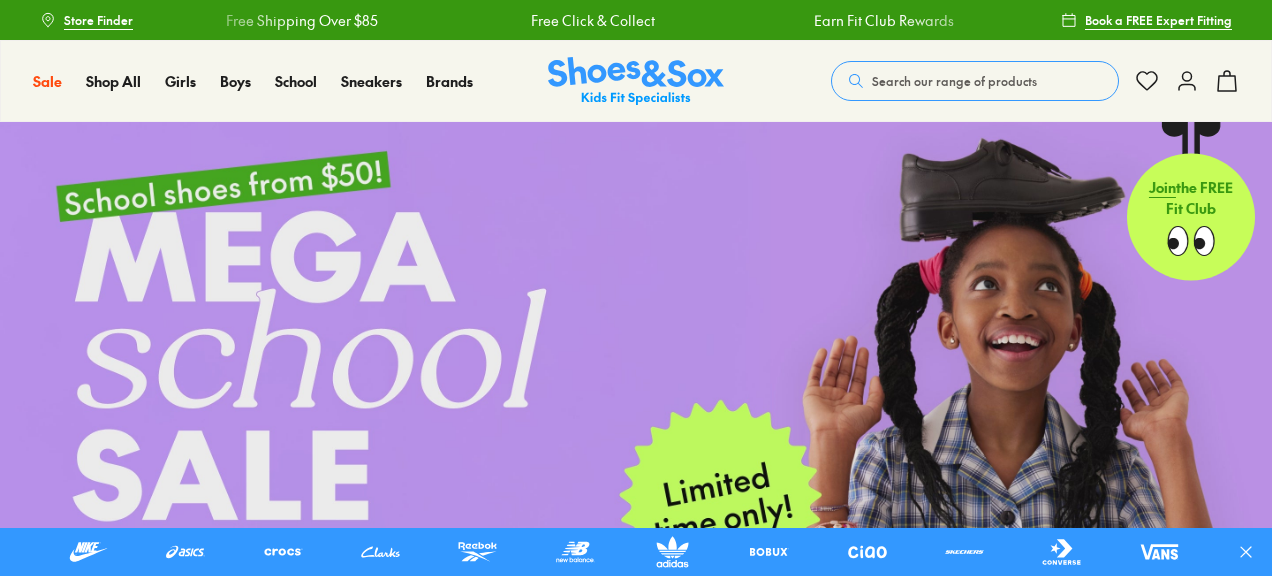 scroll, scrollTop: 0, scrollLeft: 0, axis: both 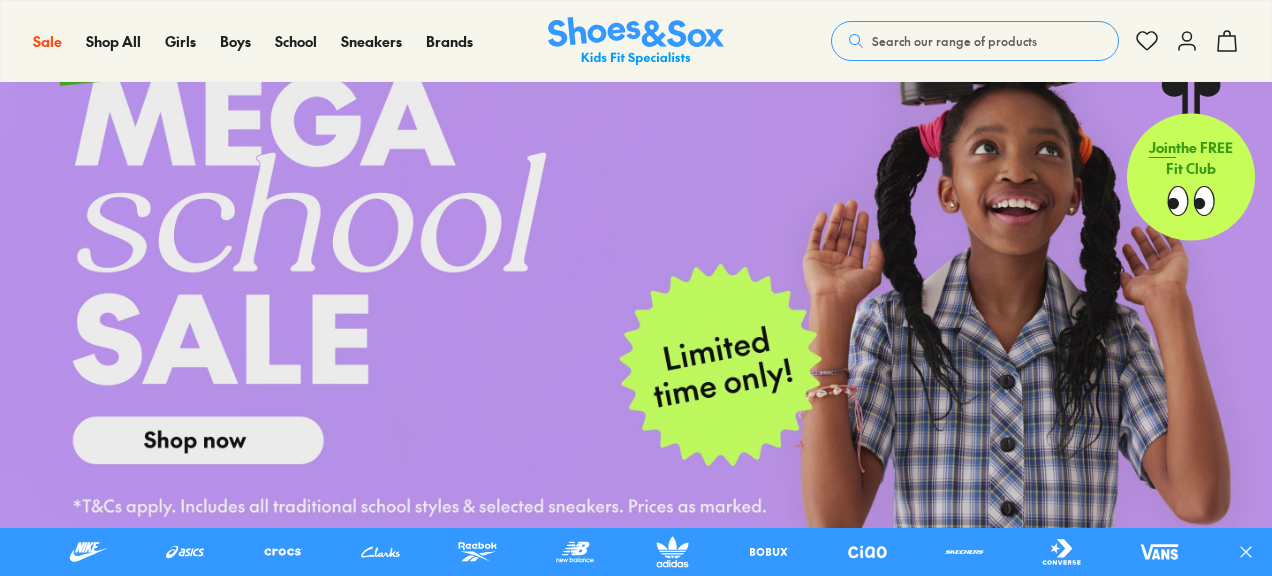 click at bounding box center (636, 264) 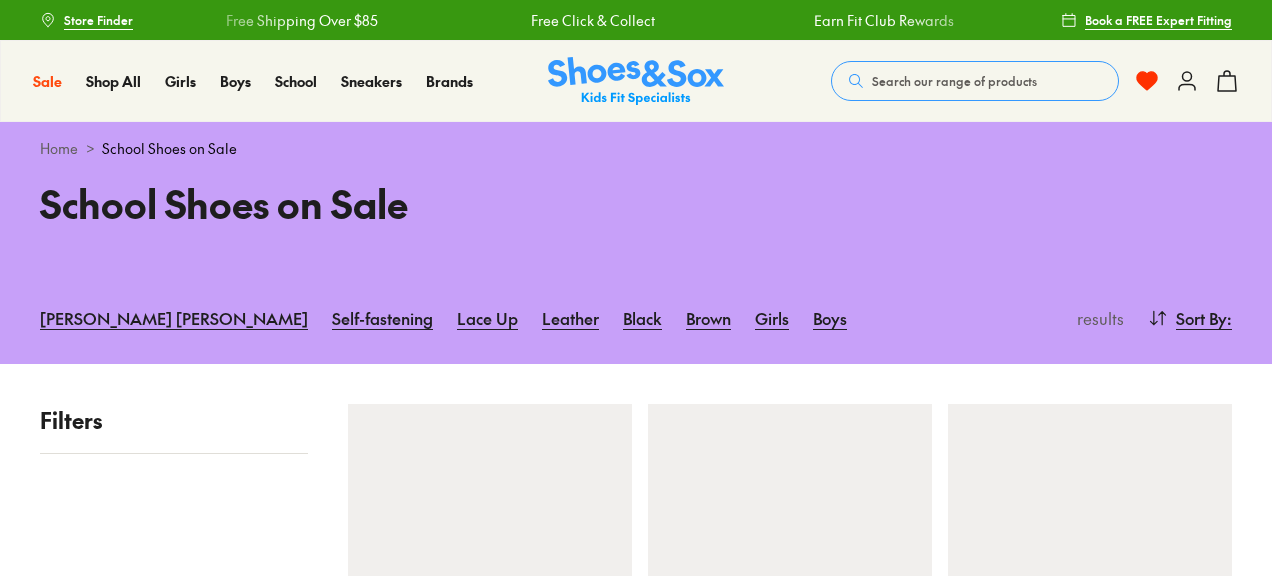 scroll, scrollTop: 0, scrollLeft: 0, axis: both 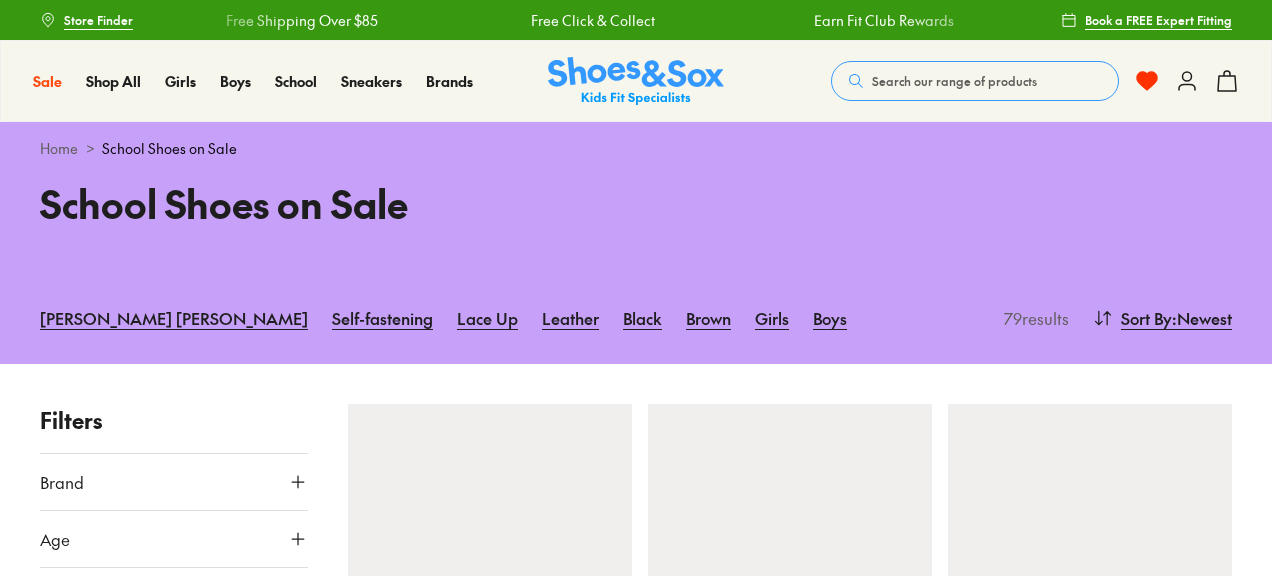 type on "***" 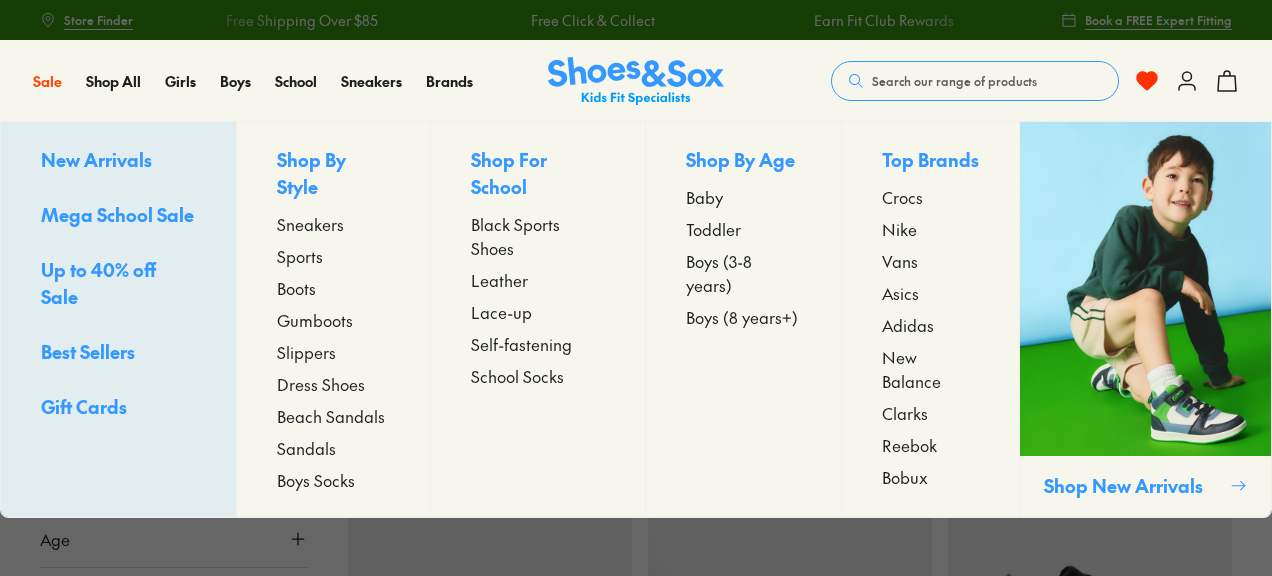 scroll, scrollTop: 0, scrollLeft: 0, axis: both 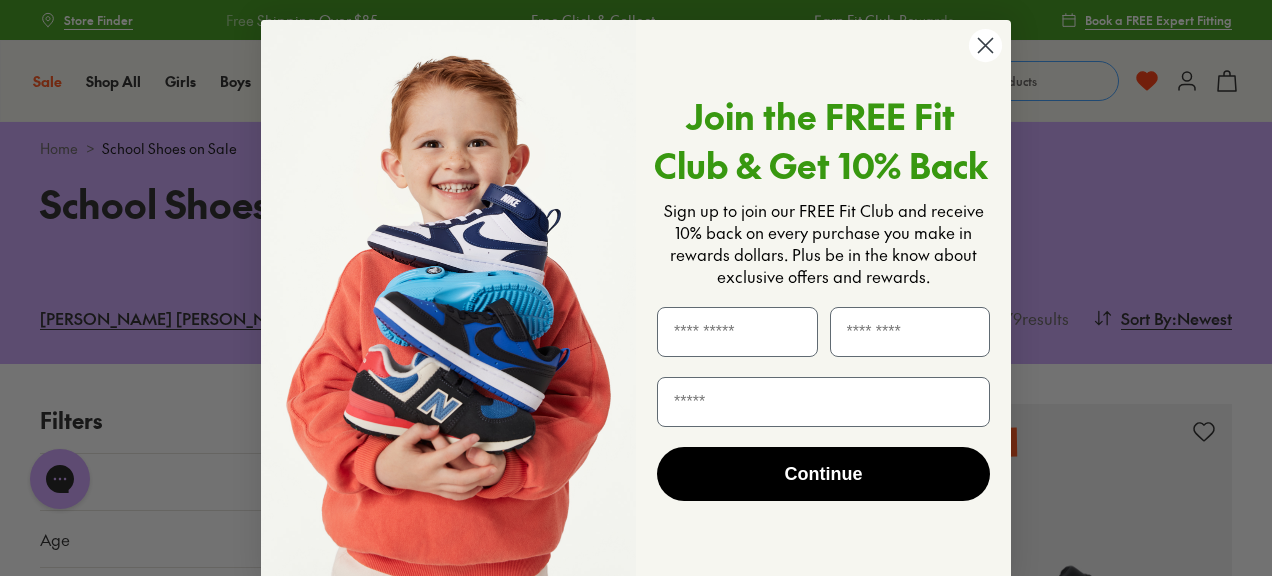 click 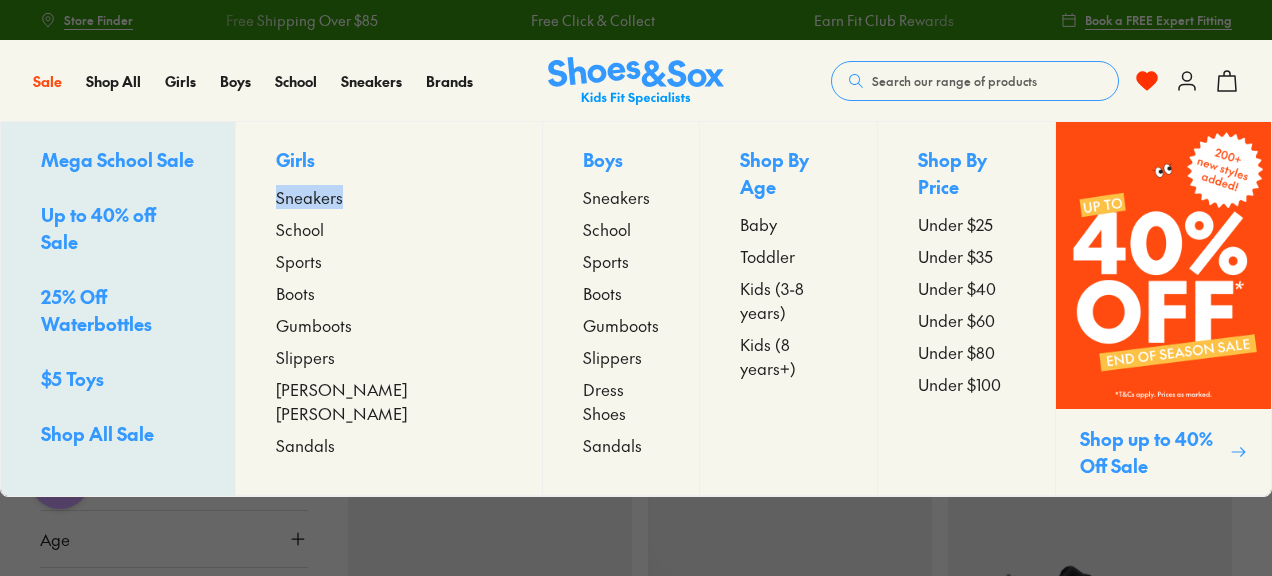 click on "Sports" at bounding box center [299, 261] 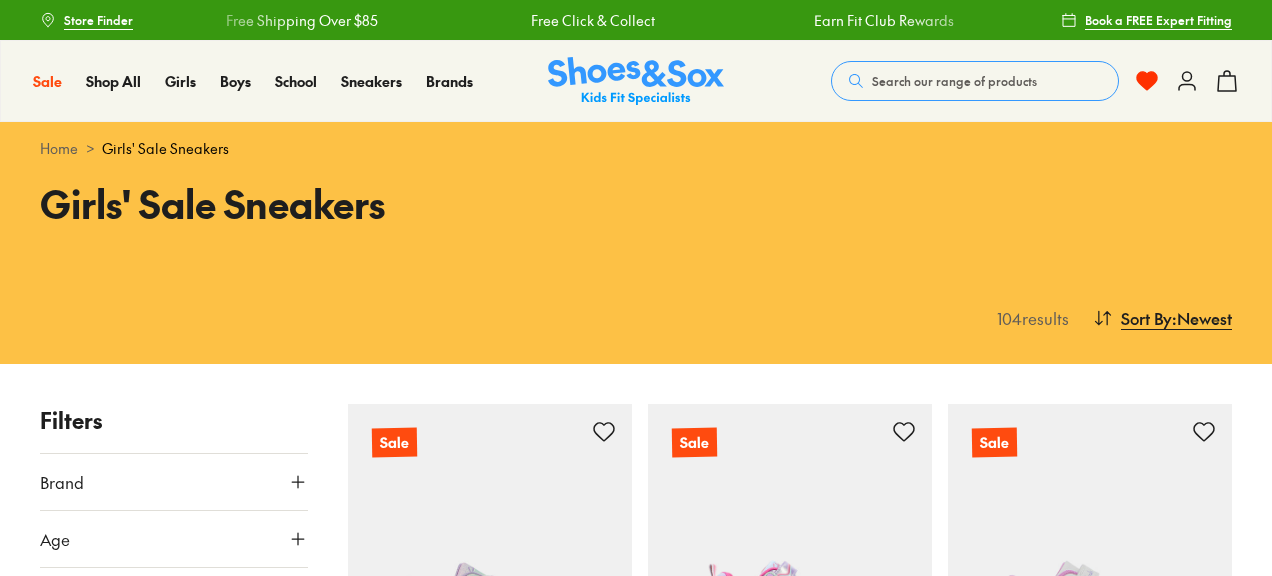 scroll, scrollTop: 0, scrollLeft: 0, axis: both 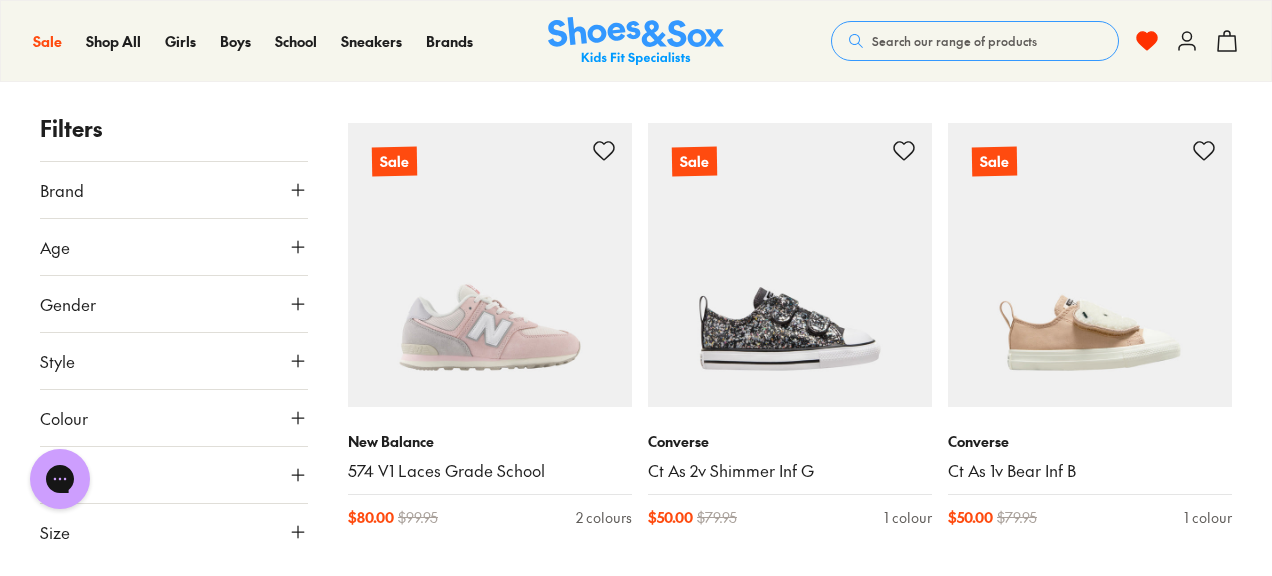 click 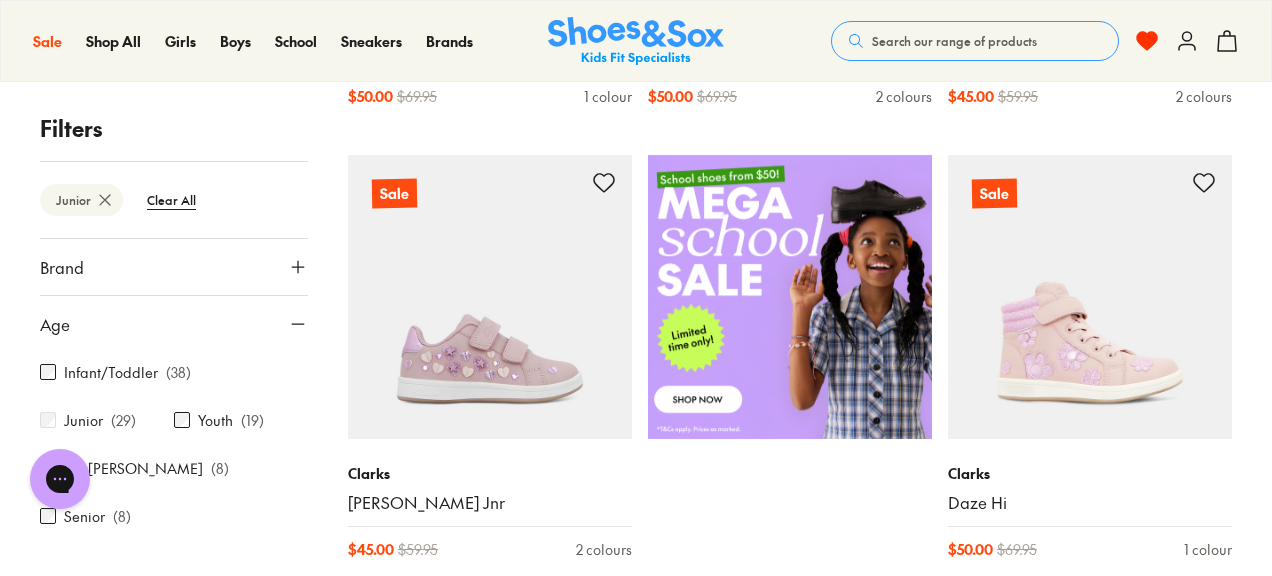 scroll, scrollTop: 704, scrollLeft: 0, axis: vertical 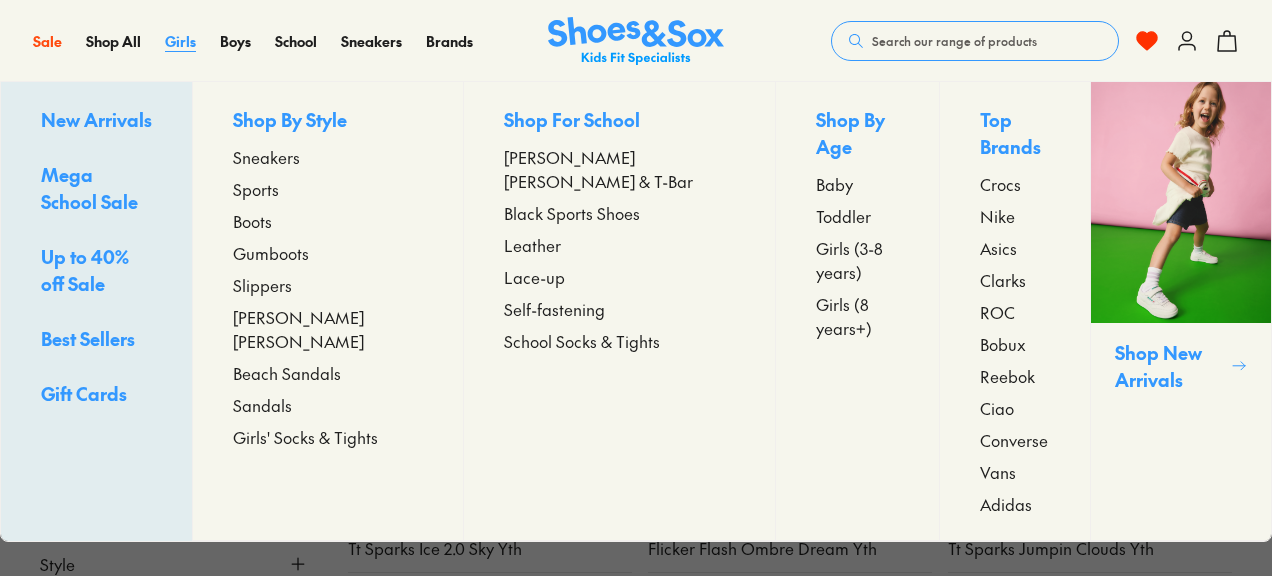 click on "Girls" at bounding box center [180, 41] 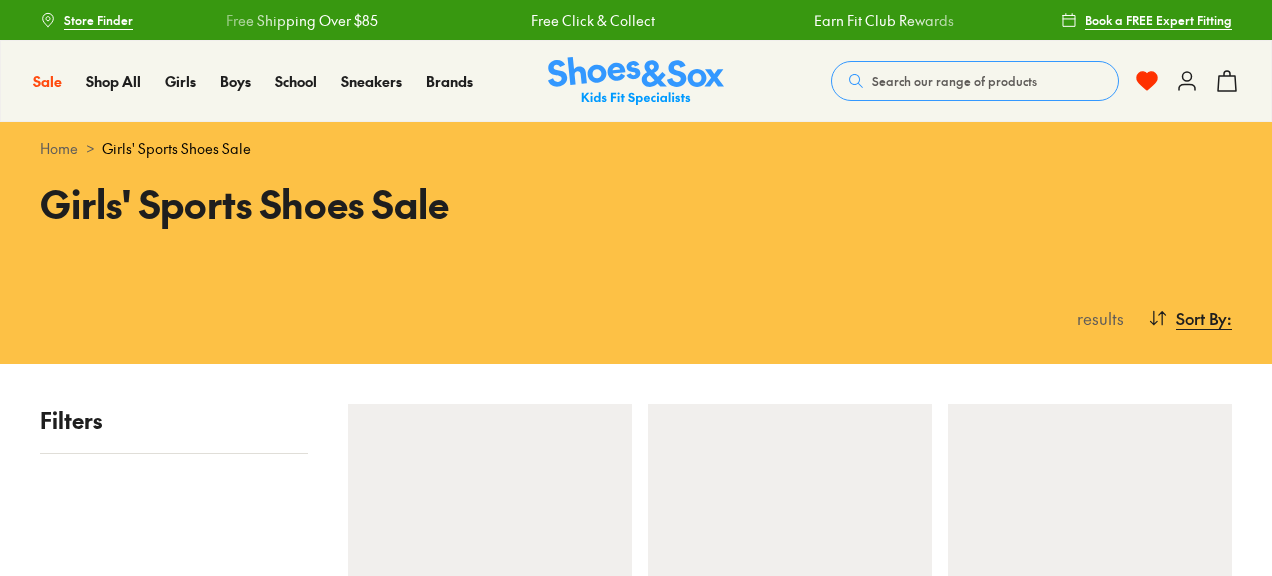 scroll, scrollTop: 0, scrollLeft: 0, axis: both 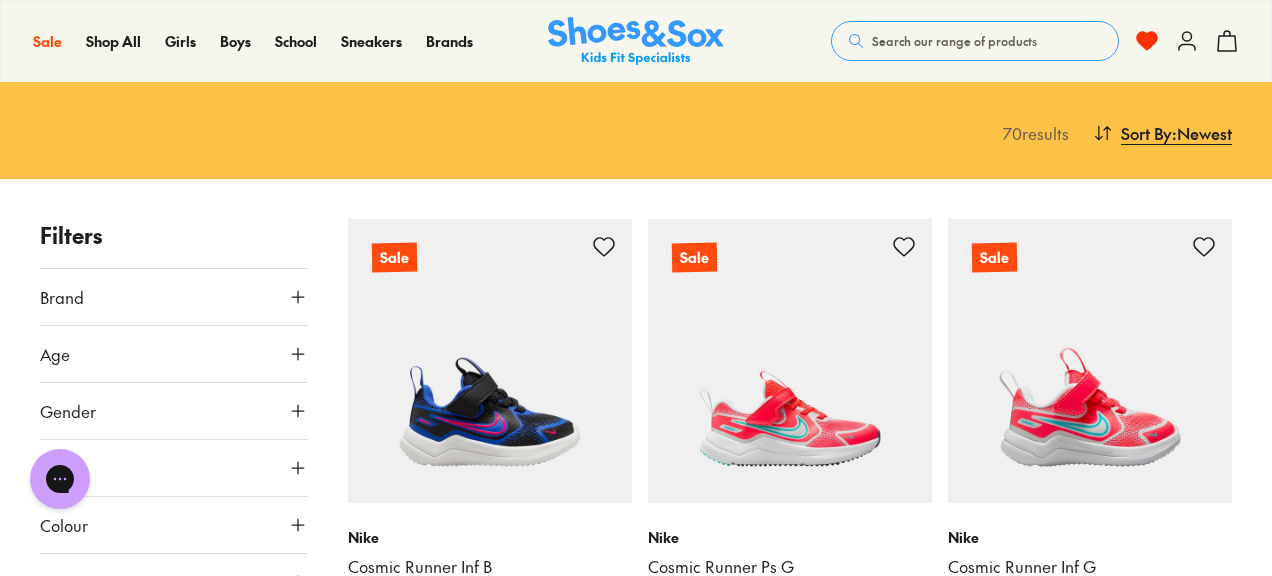 click 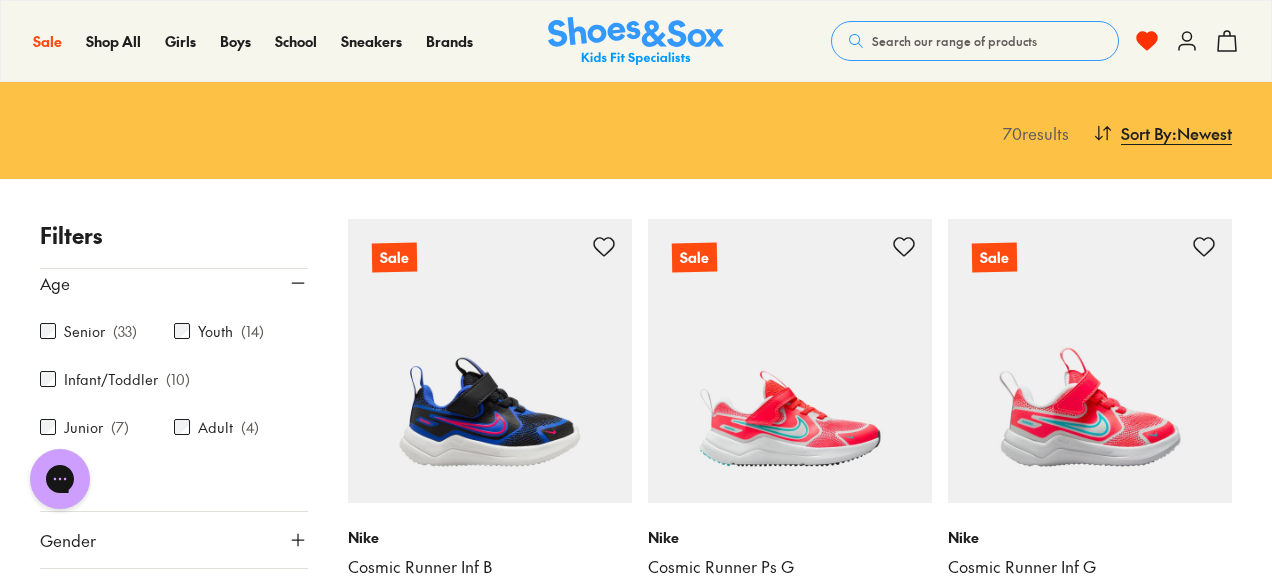 scroll, scrollTop: 77, scrollLeft: 0, axis: vertical 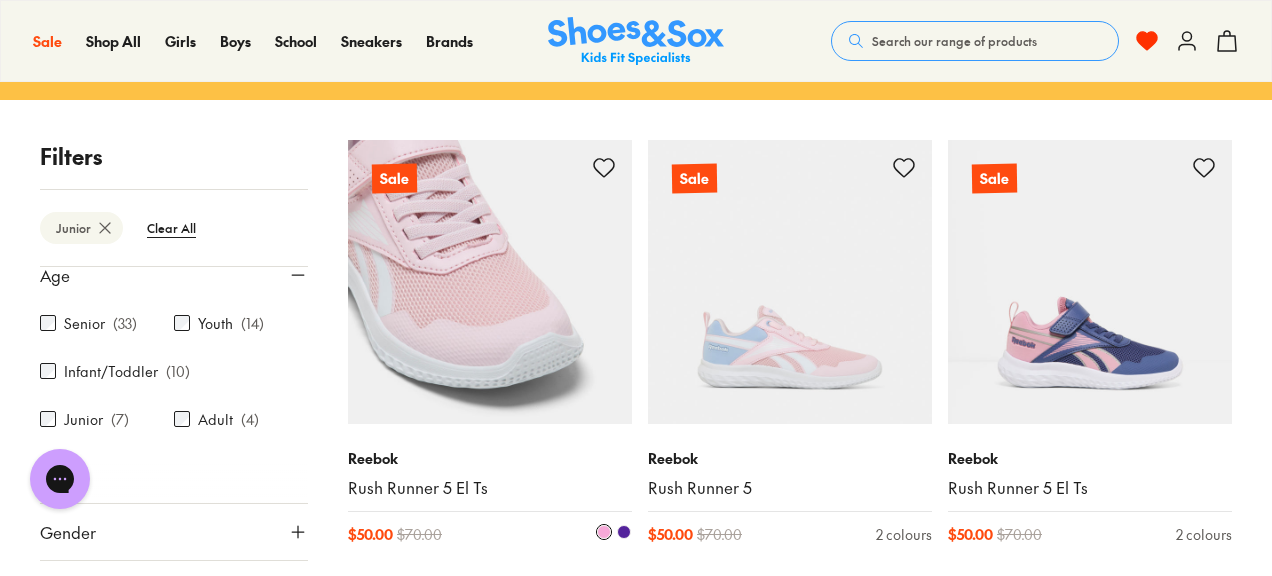 click at bounding box center [490, 282] 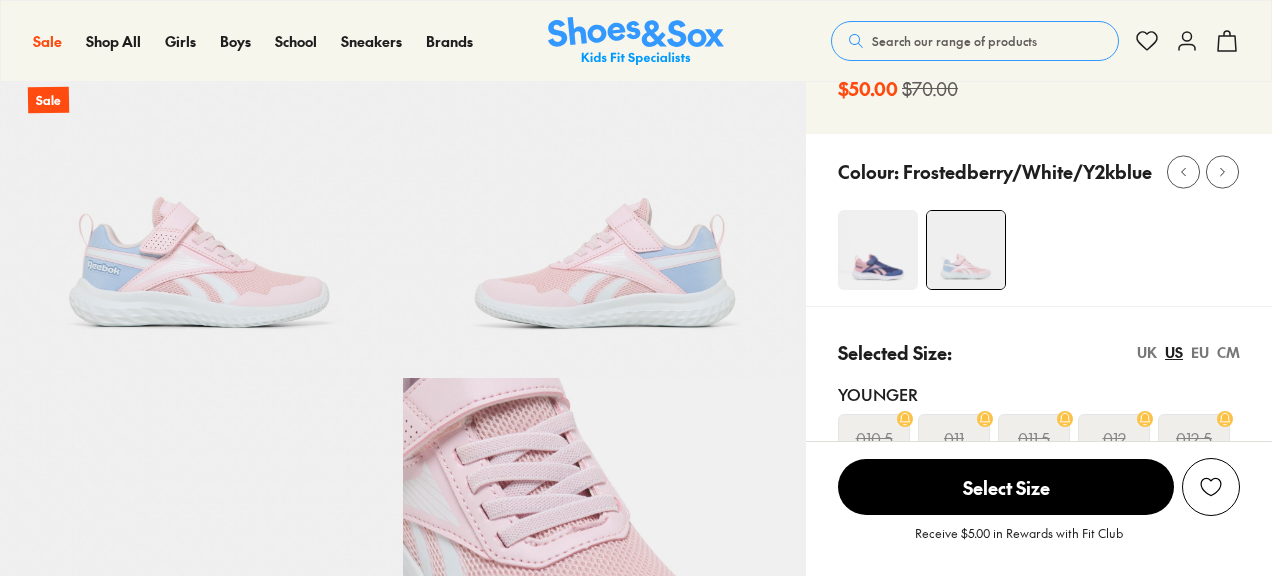scroll, scrollTop: 0, scrollLeft: 0, axis: both 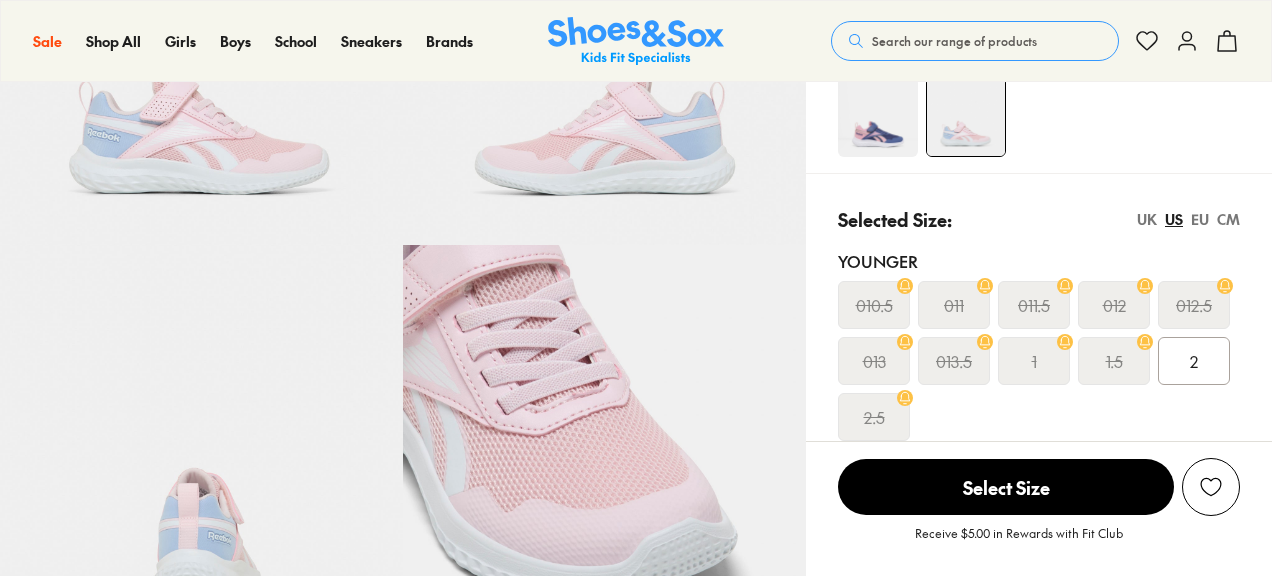select on "*" 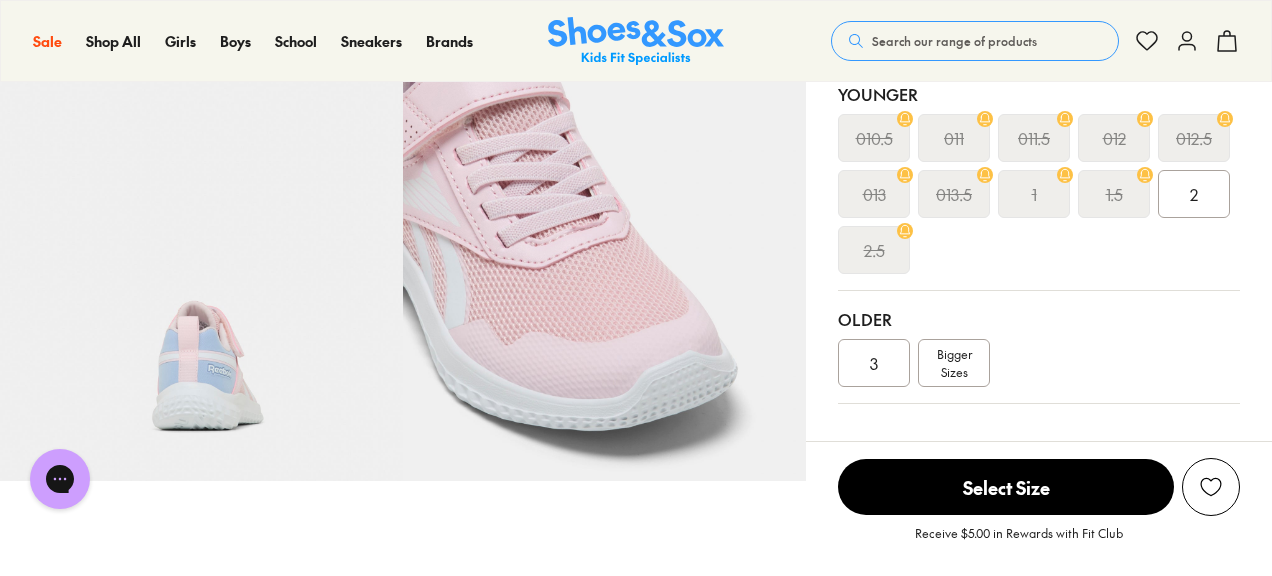 scroll, scrollTop: 0, scrollLeft: 0, axis: both 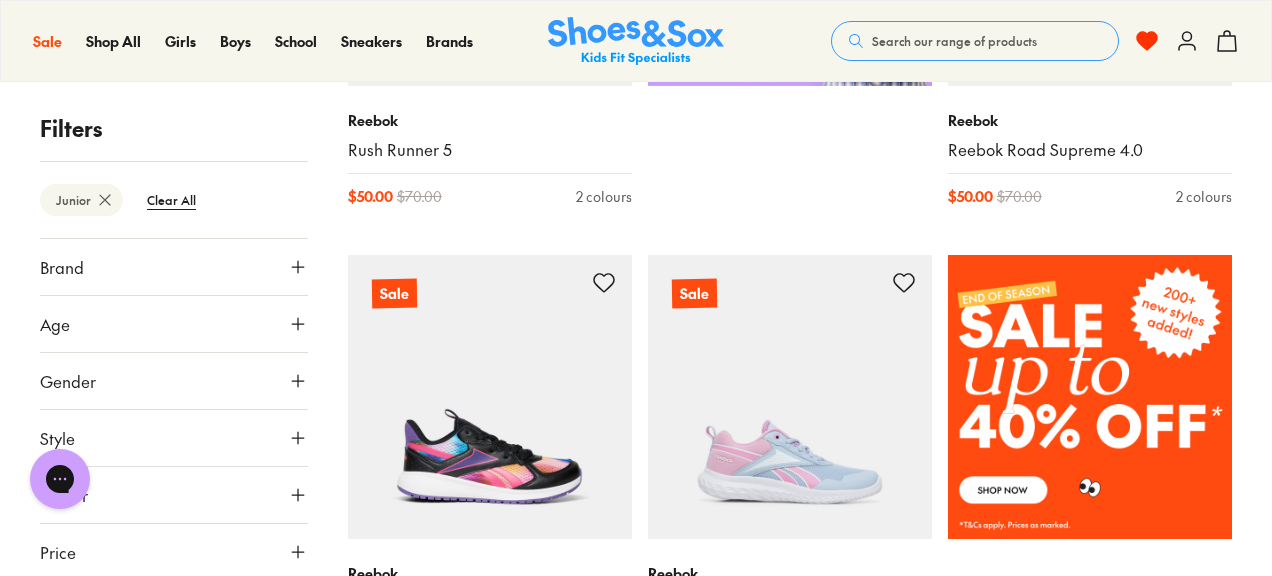click 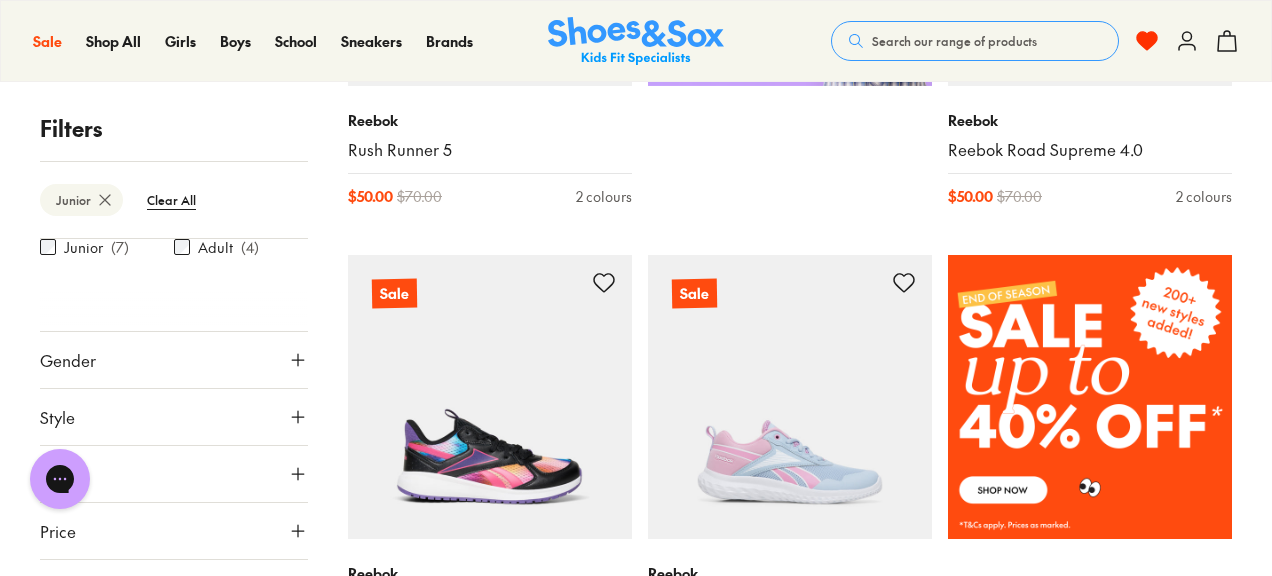 scroll, scrollTop: 225, scrollLeft: 0, axis: vertical 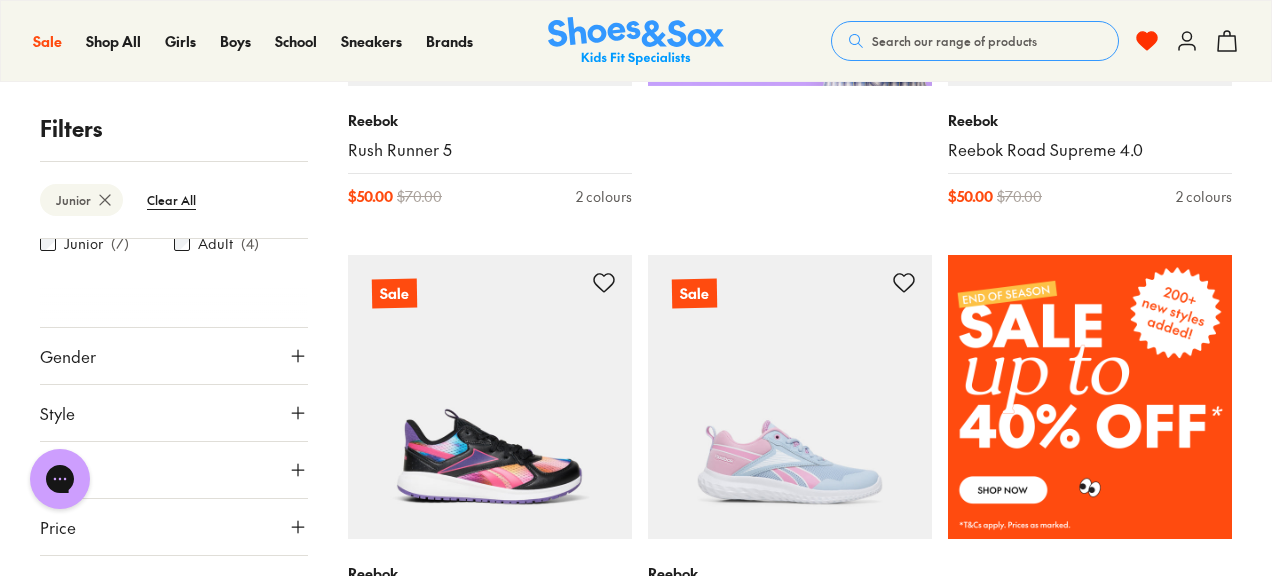 click at bounding box center [1090, 397] 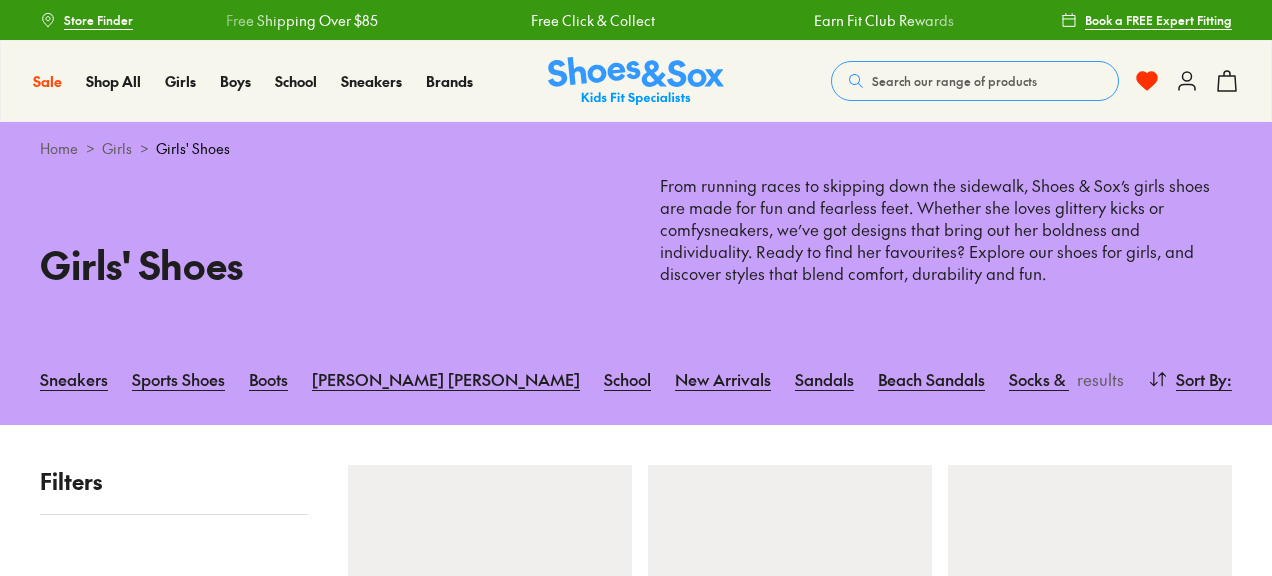 scroll, scrollTop: 0, scrollLeft: 0, axis: both 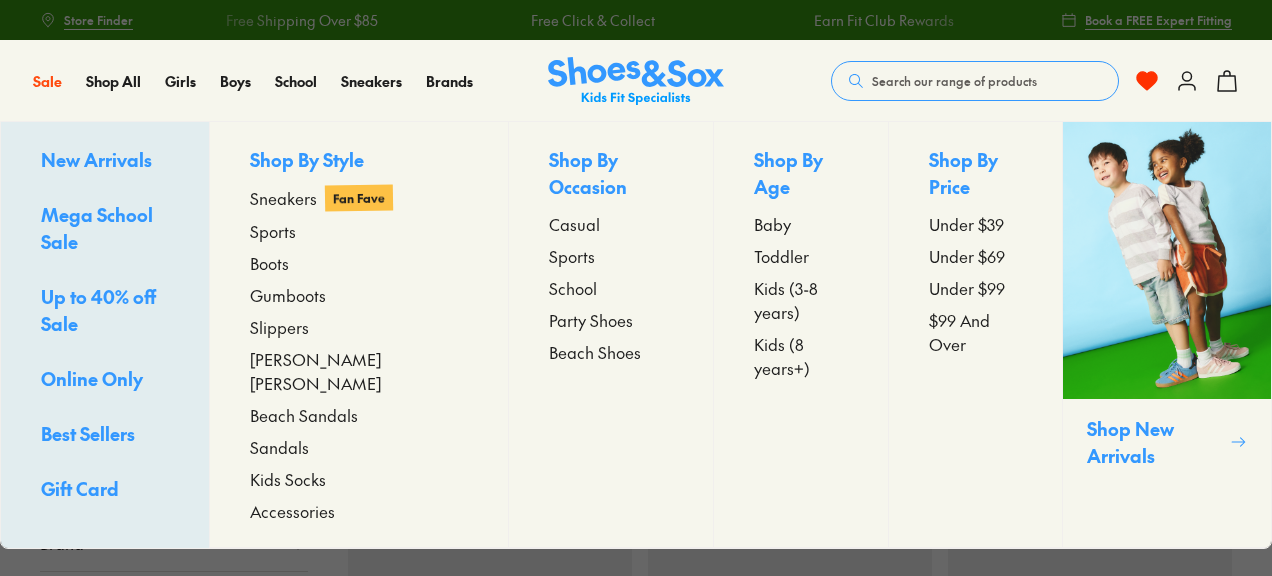 click on "Kids (8 years+)" at bounding box center [801, 356] 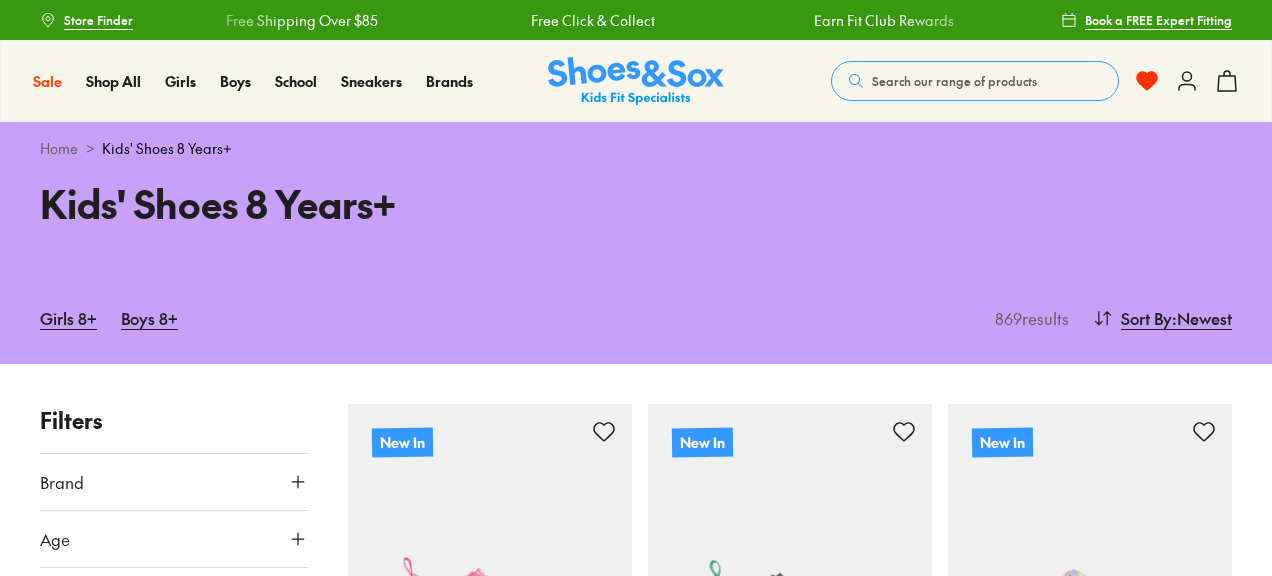 scroll, scrollTop: 0, scrollLeft: 0, axis: both 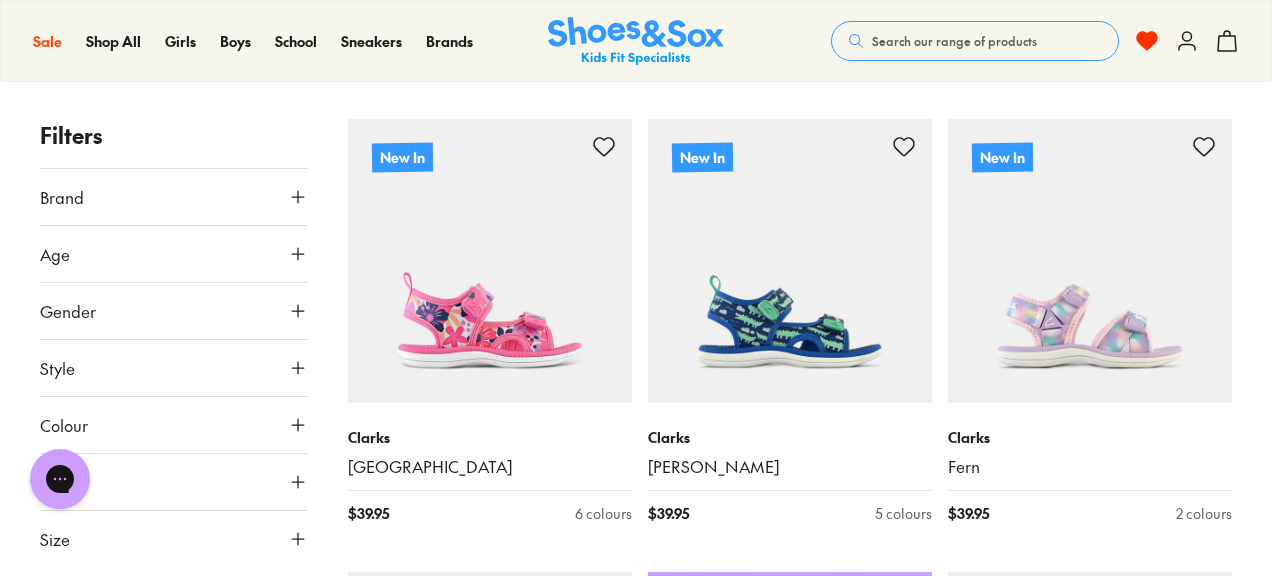 click 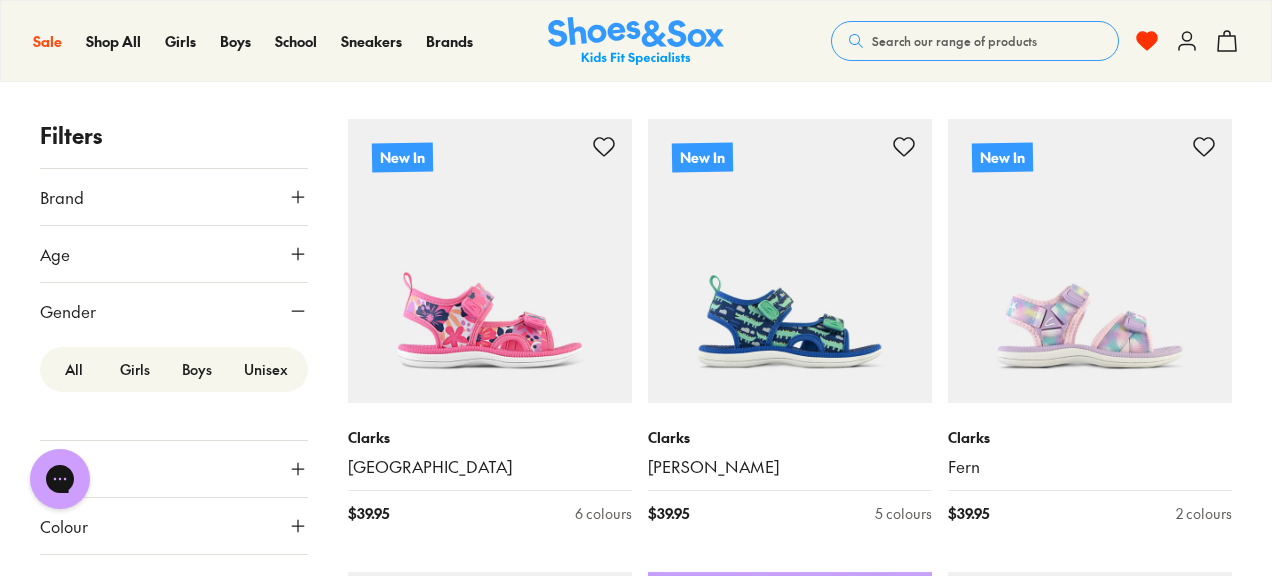 click on "Girls" at bounding box center [135, 369] 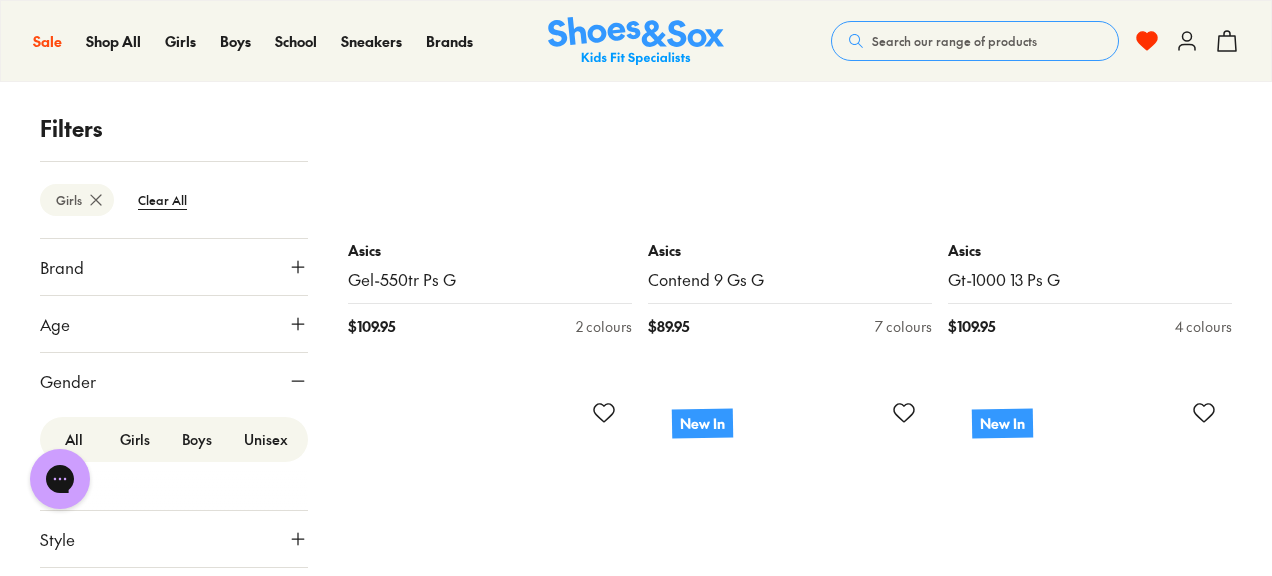 scroll, scrollTop: 3989, scrollLeft: 0, axis: vertical 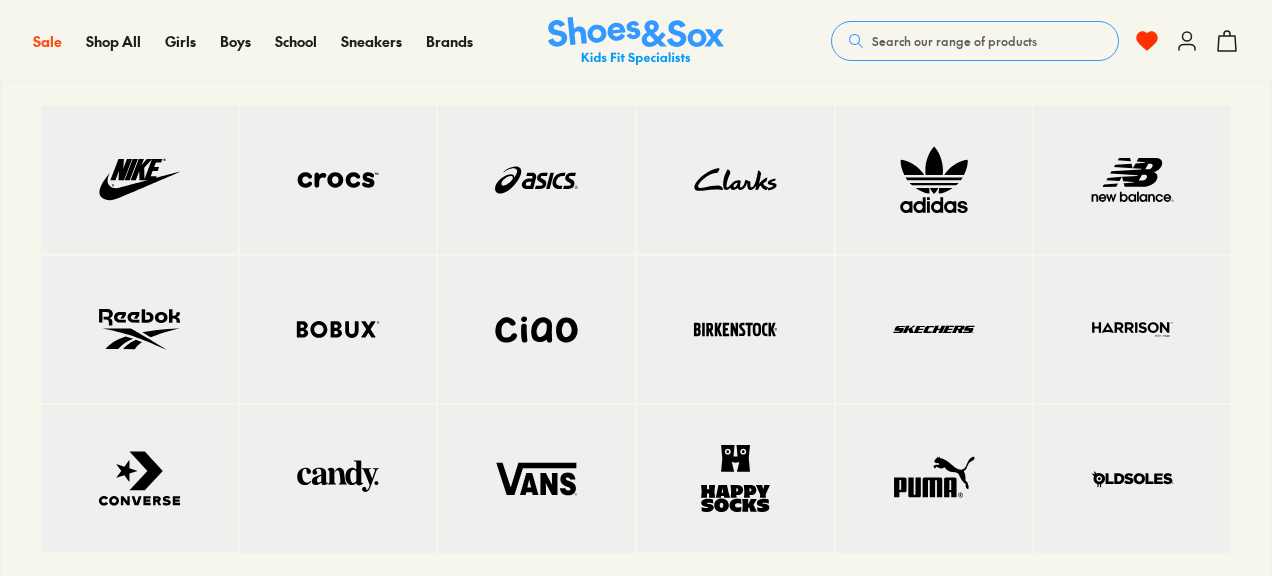 drag, startPoint x: 120, startPoint y: 339, endPoint x: 463, endPoint y: 7, distance: 477.36044 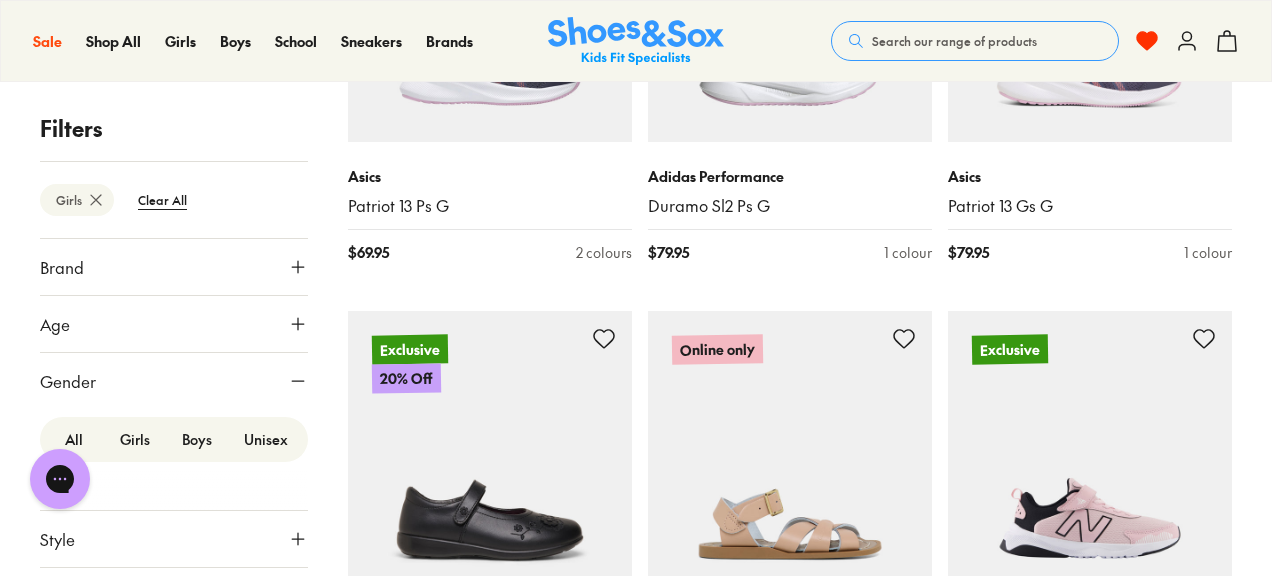 click on "Style" at bounding box center [174, 539] 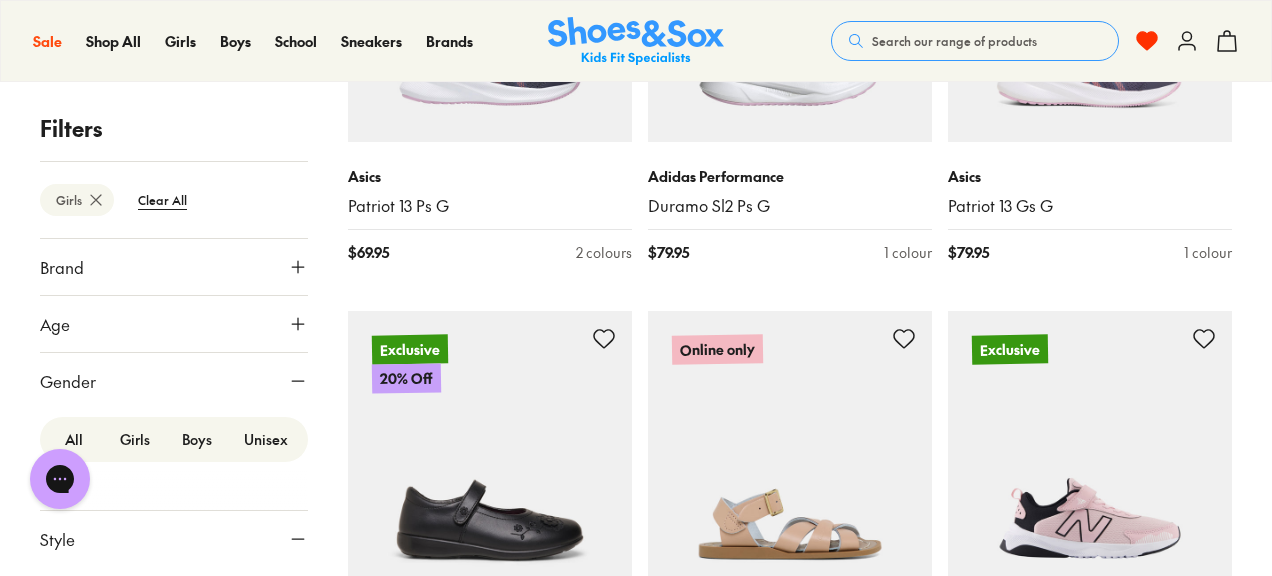 click 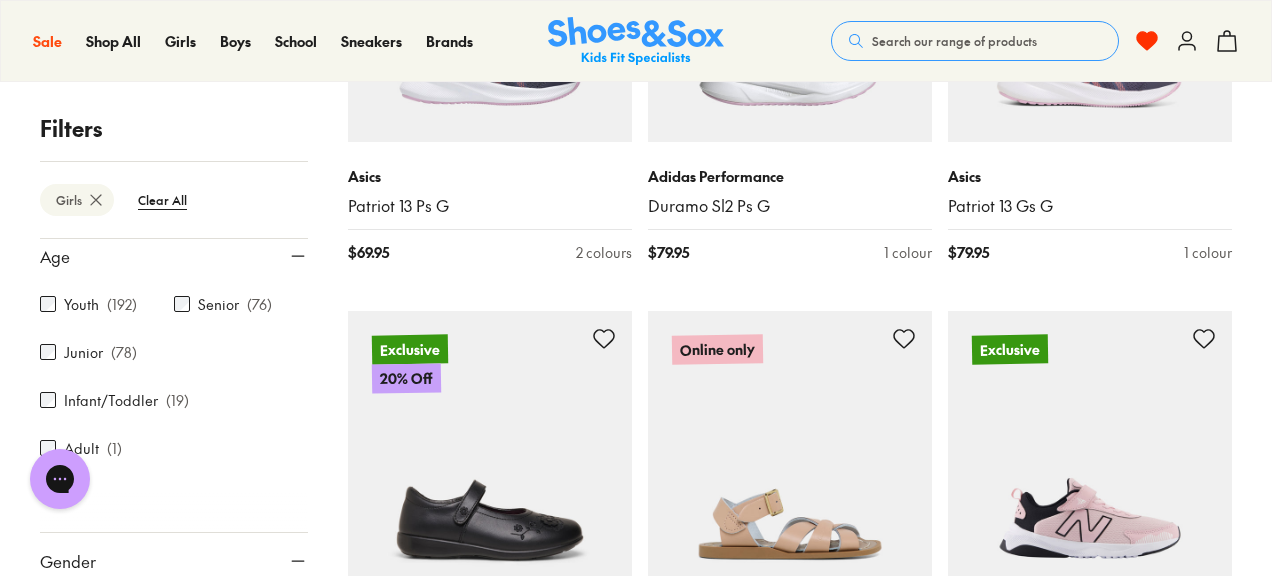 scroll, scrollTop: 71, scrollLeft: 0, axis: vertical 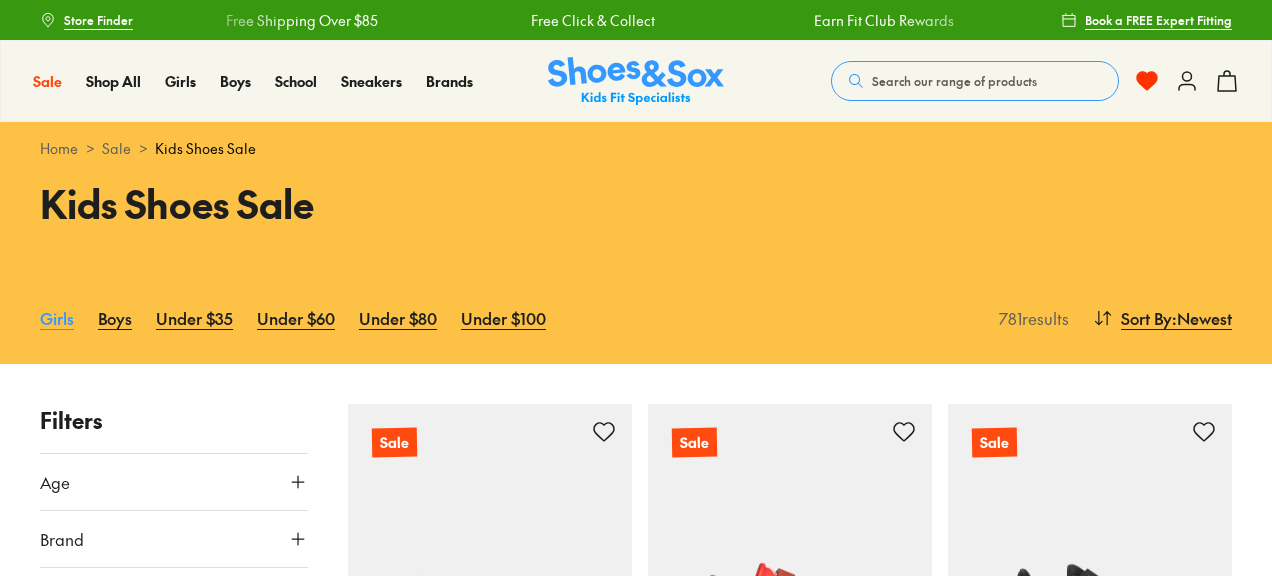 click on "Girls" at bounding box center [57, 318] 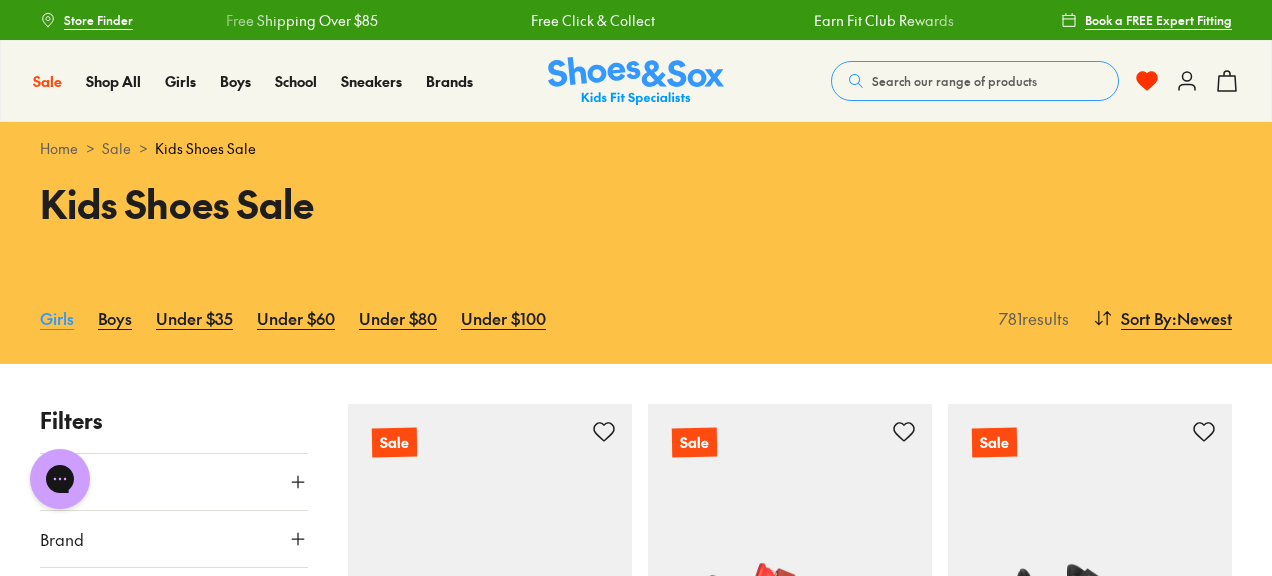 scroll, scrollTop: 87, scrollLeft: 0, axis: vertical 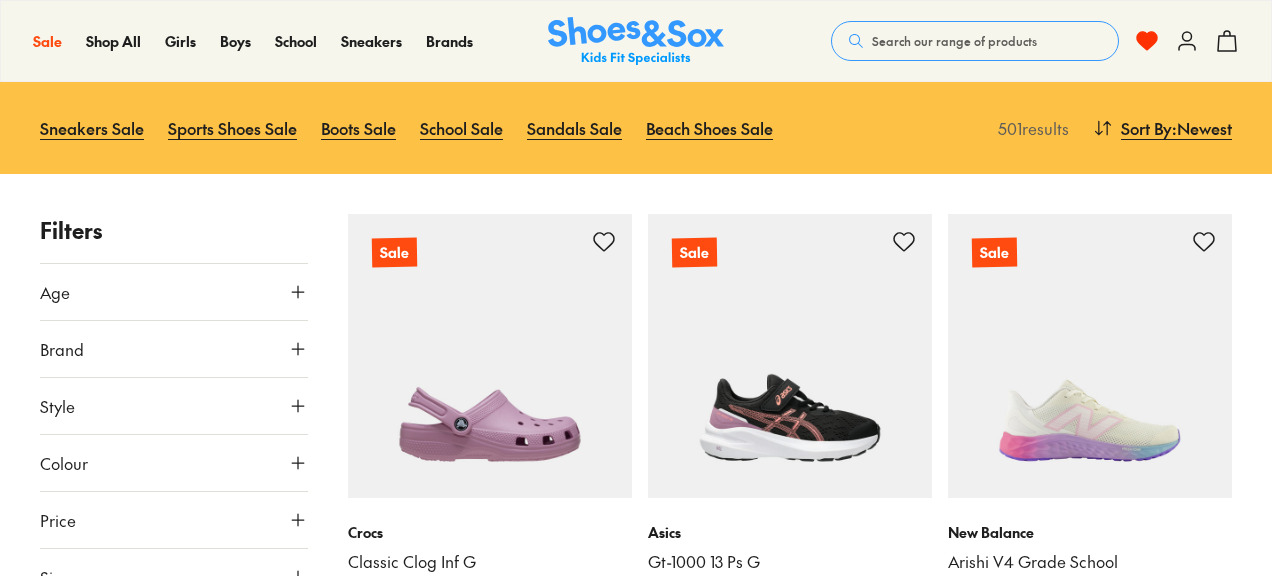 click 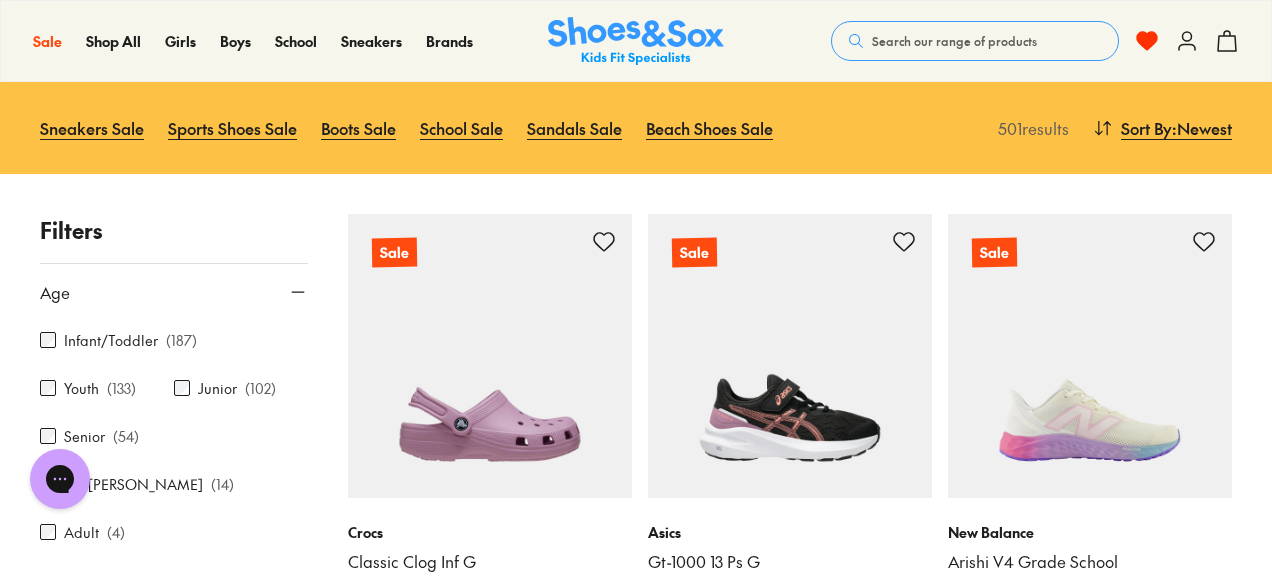 scroll, scrollTop: 0, scrollLeft: 0, axis: both 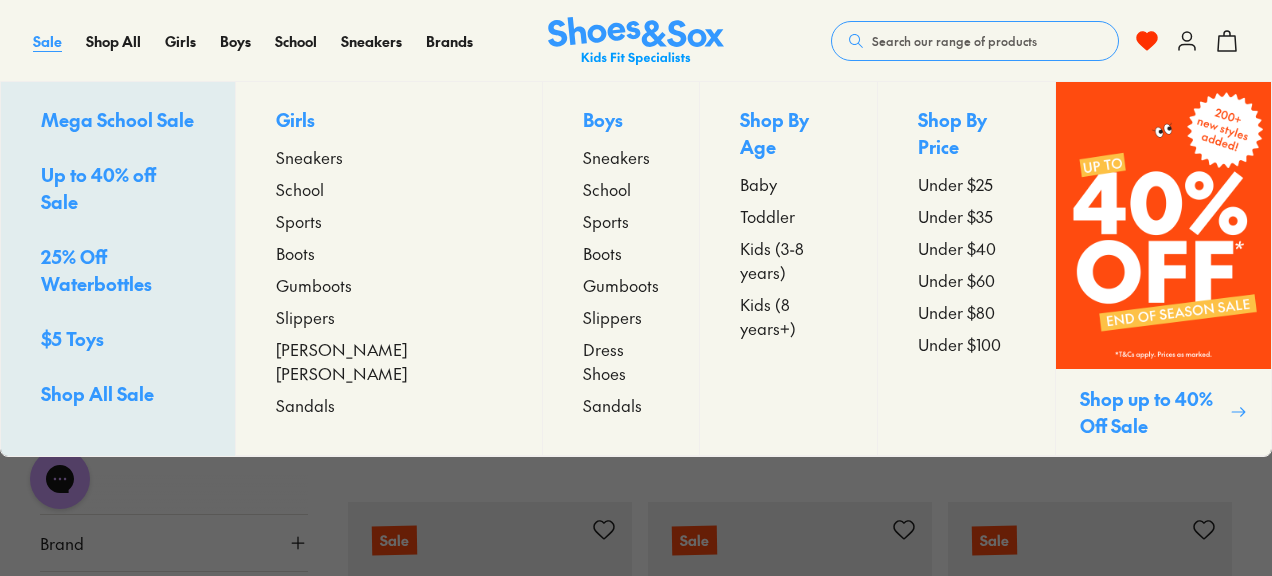 click on "Sale" at bounding box center [47, 41] 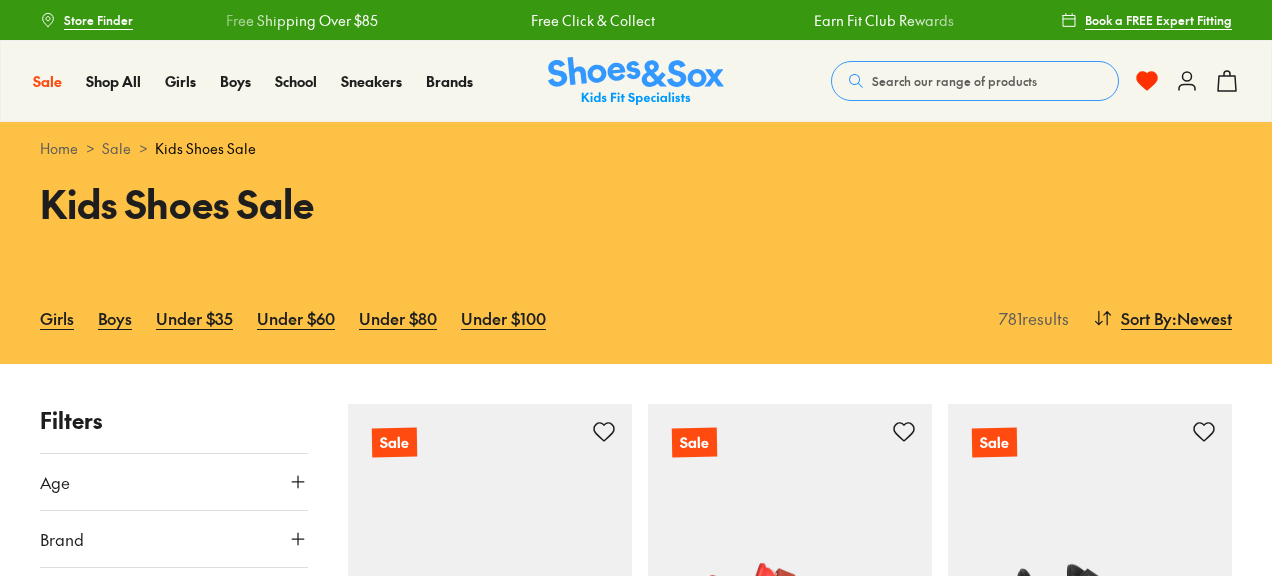 scroll, scrollTop: 0, scrollLeft: 0, axis: both 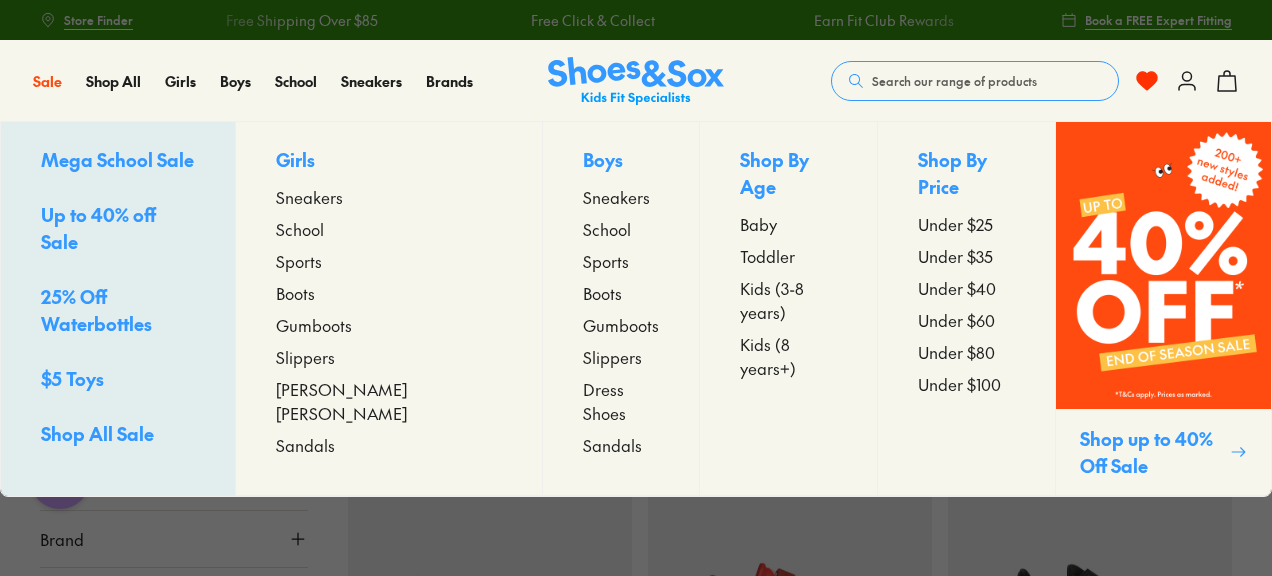 click on "Shop All Sale" at bounding box center [97, 433] 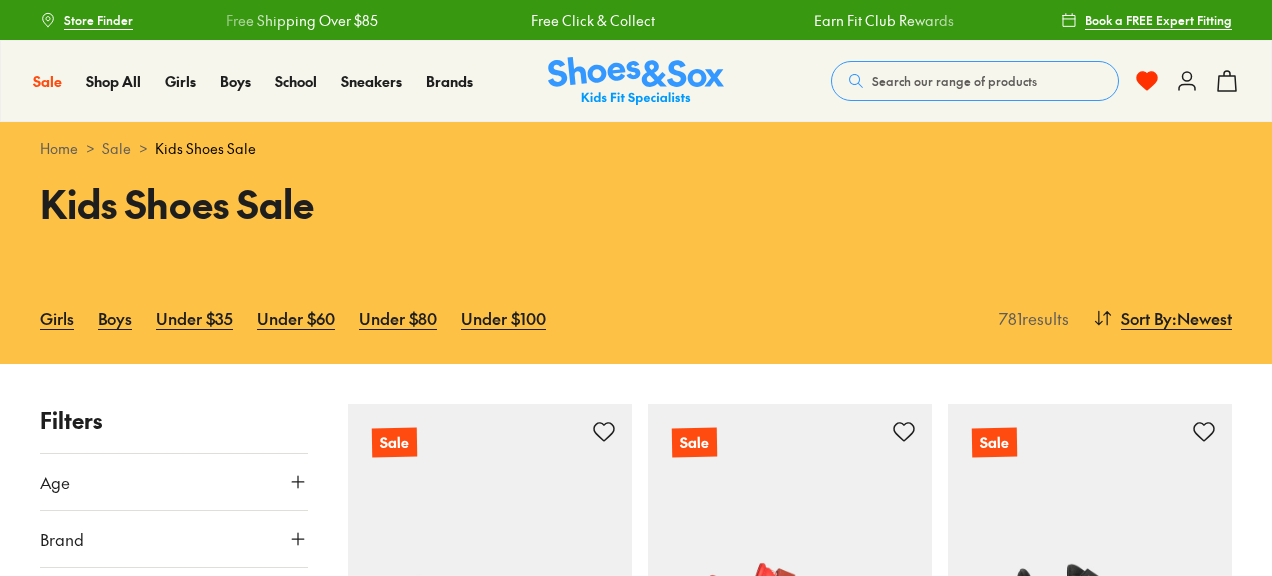 scroll, scrollTop: 0, scrollLeft: 0, axis: both 